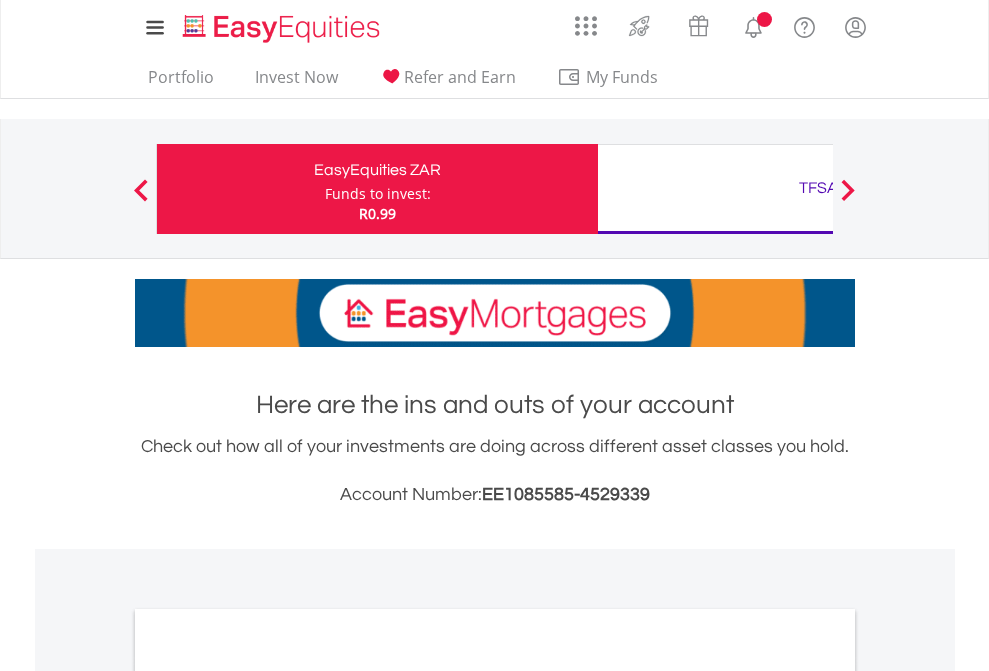 scroll, scrollTop: 0, scrollLeft: 0, axis: both 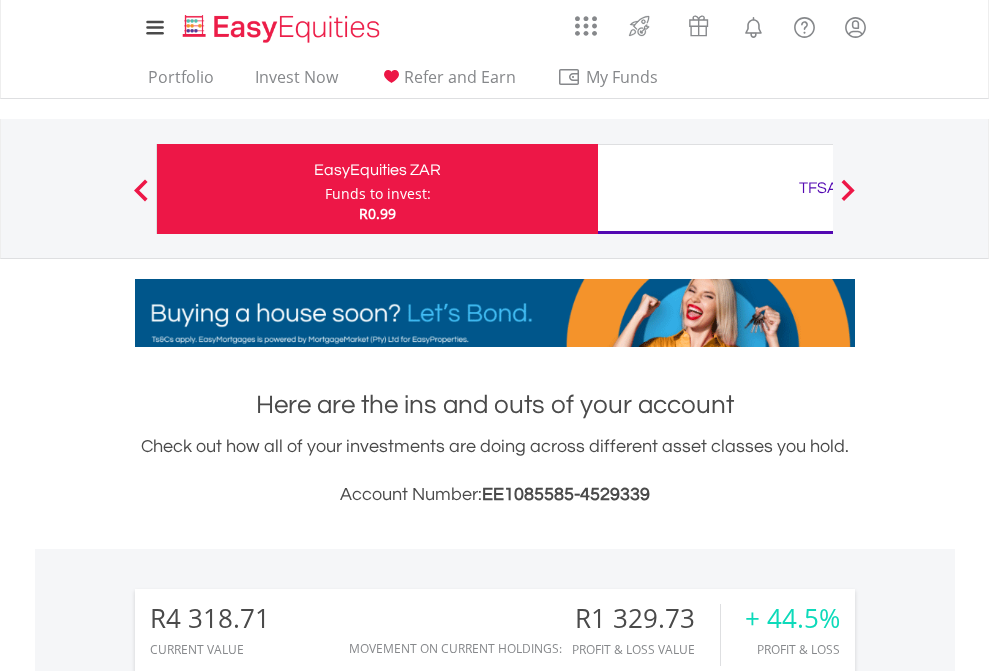 click on "Funds to invest:" at bounding box center (378, 194) 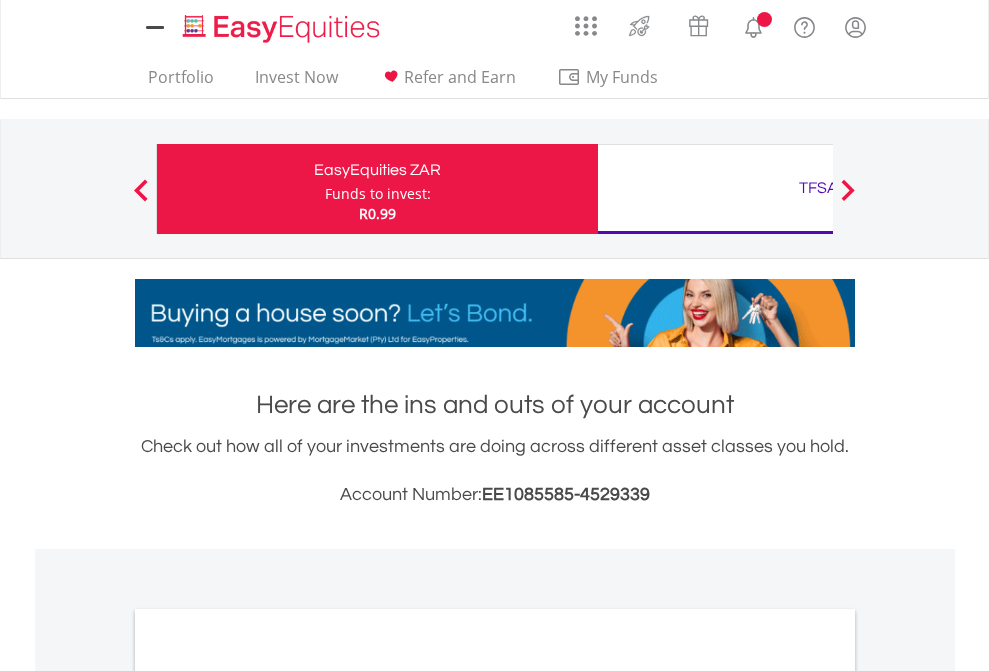 scroll, scrollTop: 0, scrollLeft: 0, axis: both 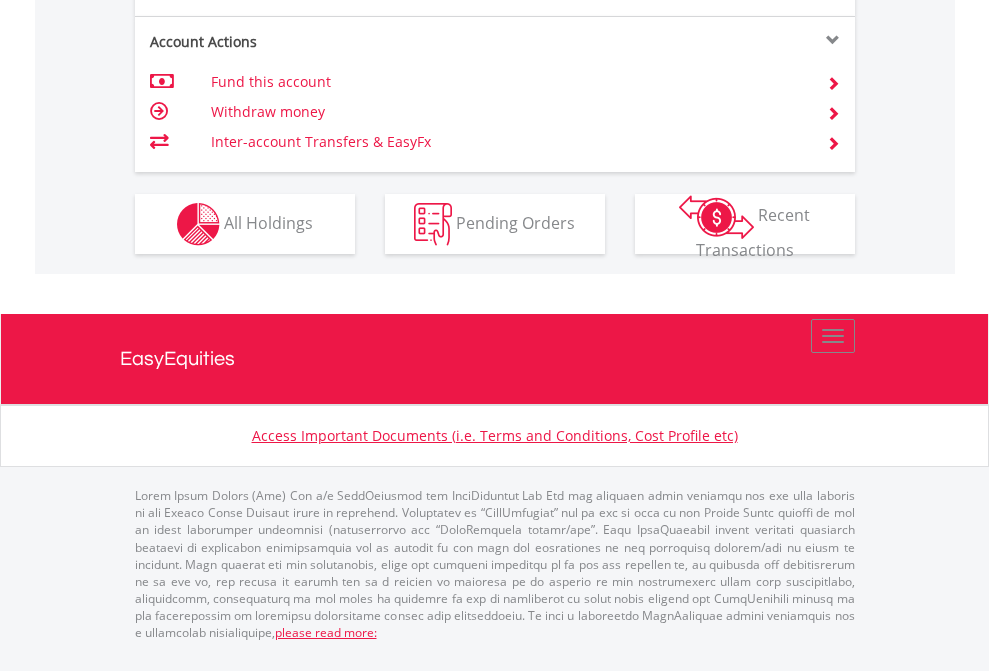 click on "Investment types" at bounding box center [706, -337] 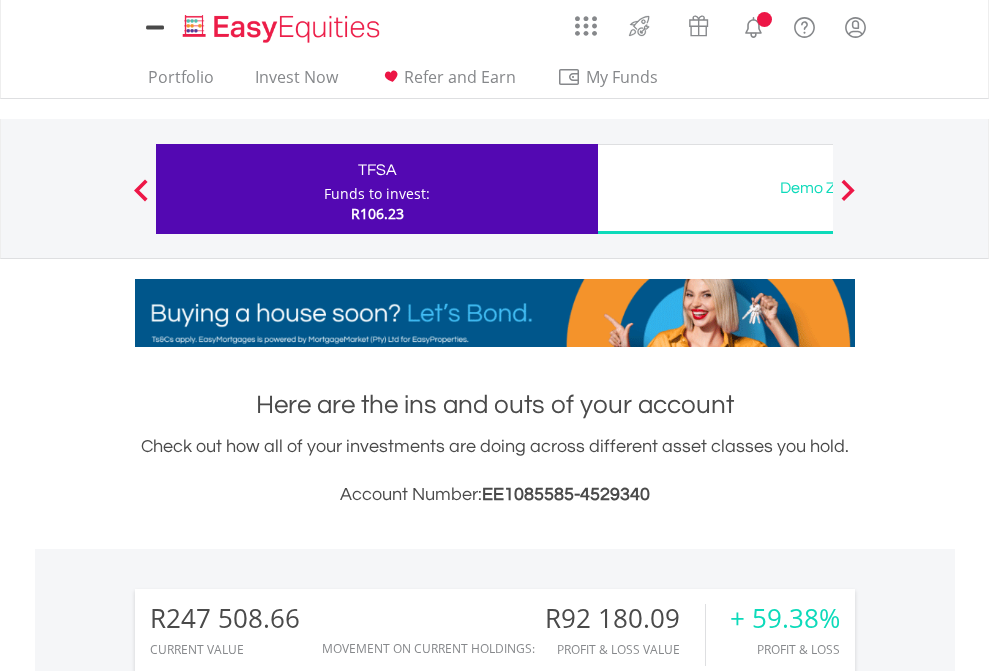 scroll, scrollTop: 0, scrollLeft: 0, axis: both 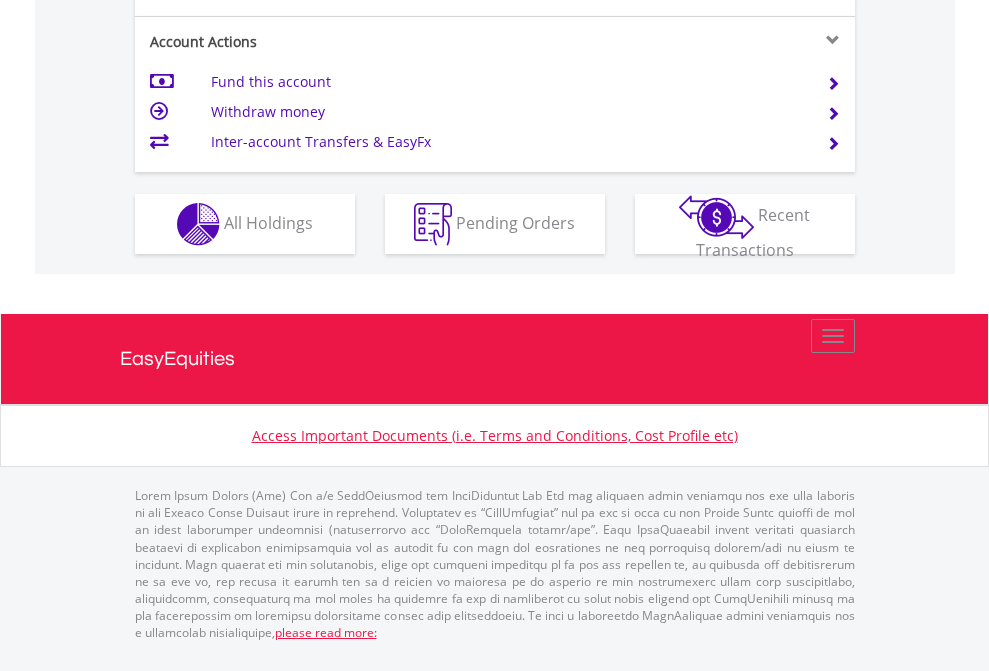 click on "Investment types" at bounding box center (706, -337) 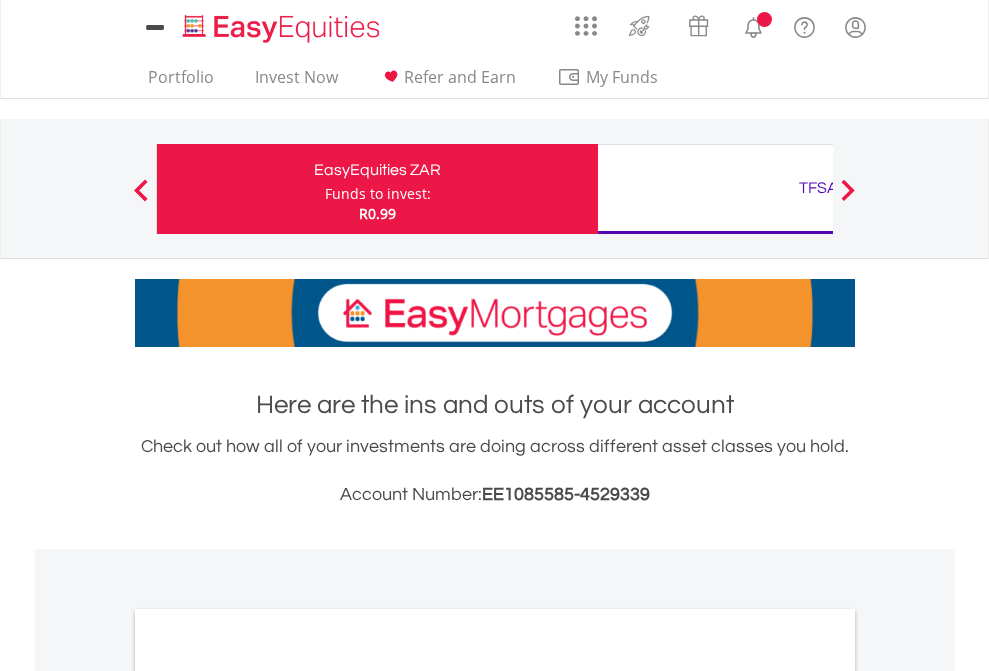 scroll, scrollTop: 1202, scrollLeft: 0, axis: vertical 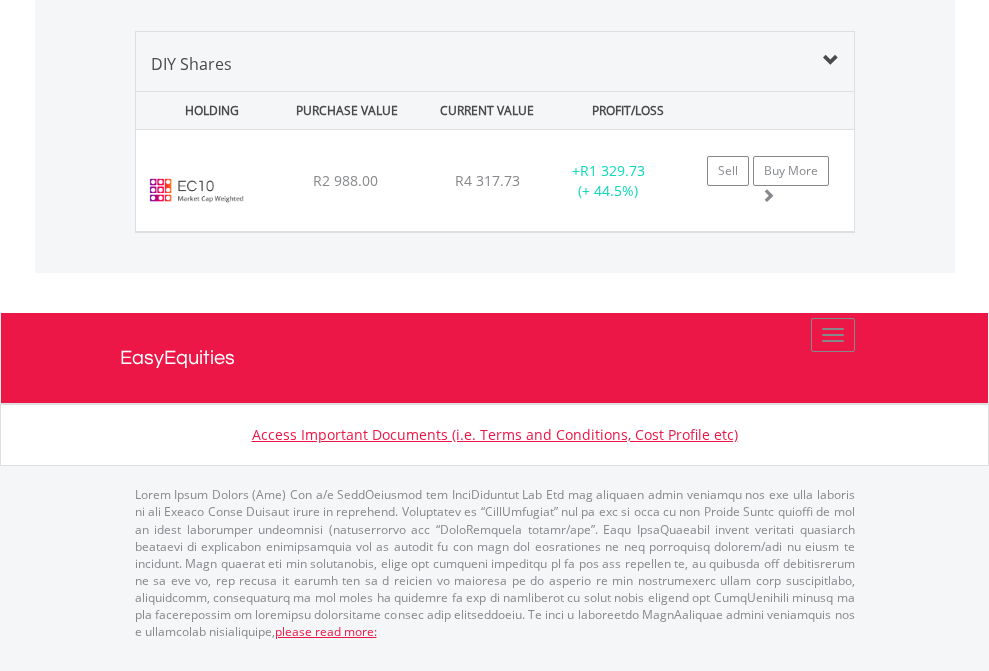 click on "TFSA" at bounding box center [818, -1339] 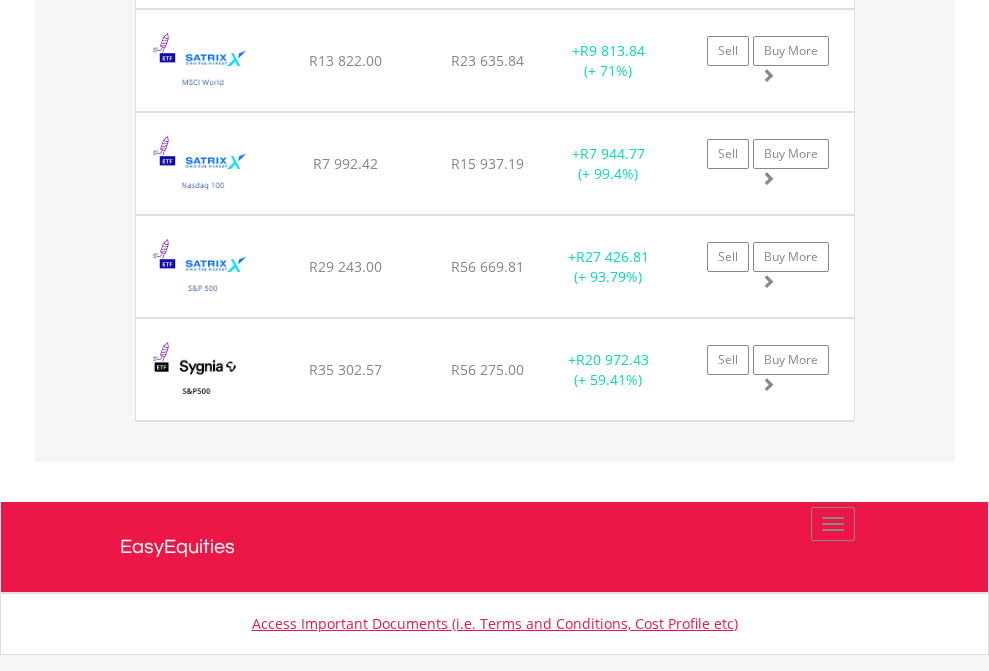 scroll, scrollTop: 2305, scrollLeft: 0, axis: vertical 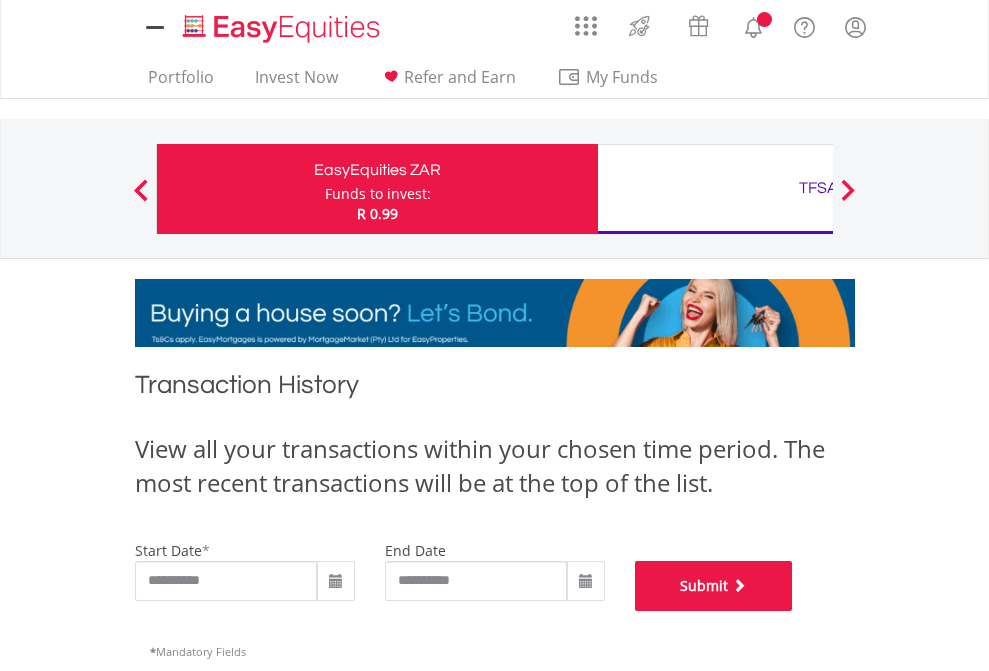 click on "Submit" at bounding box center [714, 586] 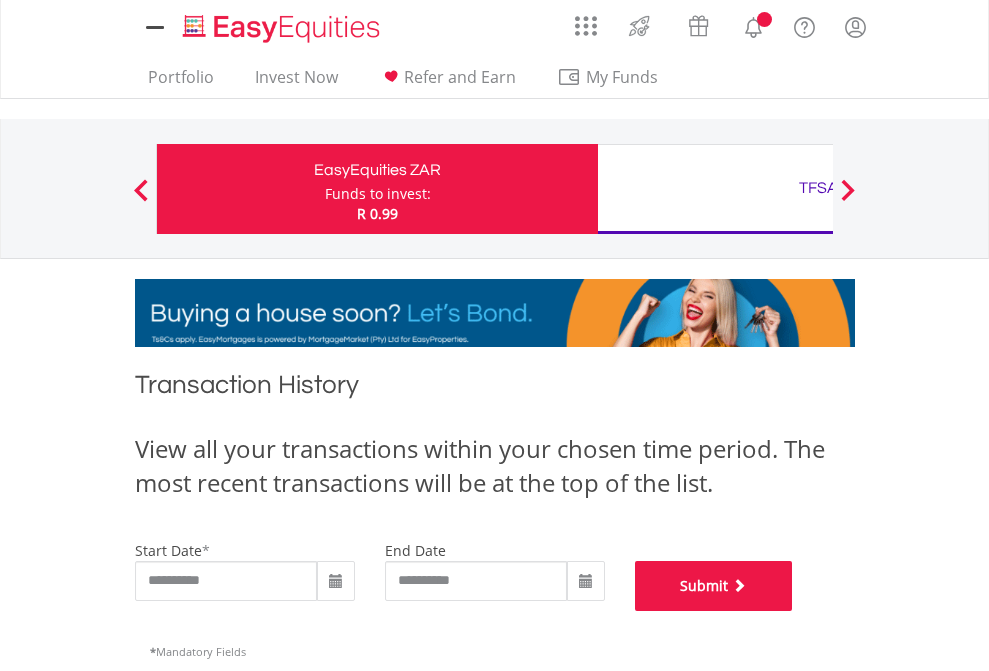 scroll, scrollTop: 811, scrollLeft: 0, axis: vertical 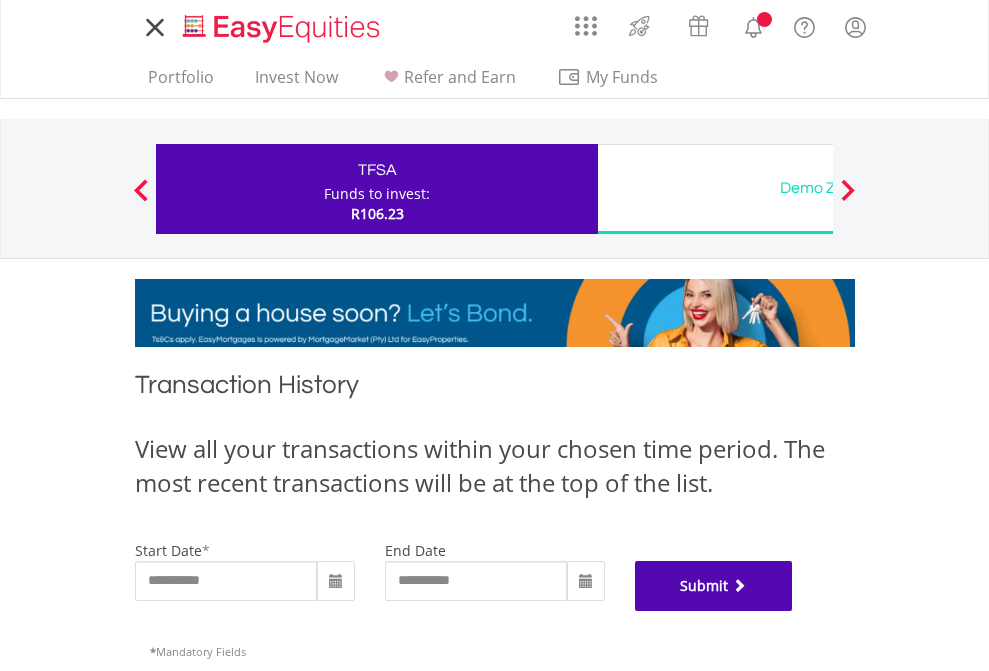 click on "Submit" at bounding box center [714, 586] 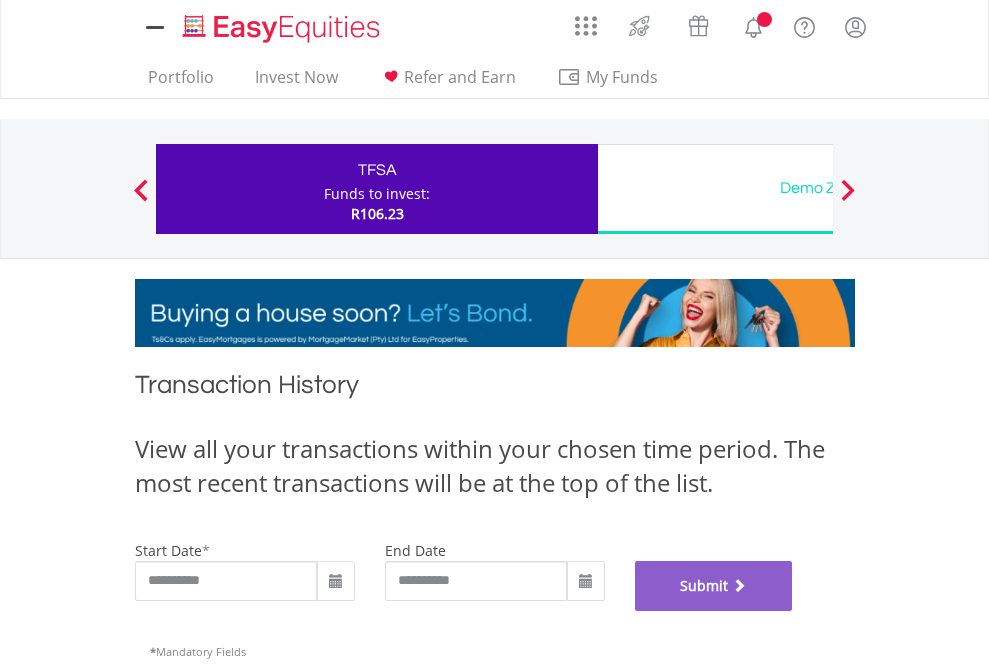 scroll, scrollTop: 811, scrollLeft: 0, axis: vertical 